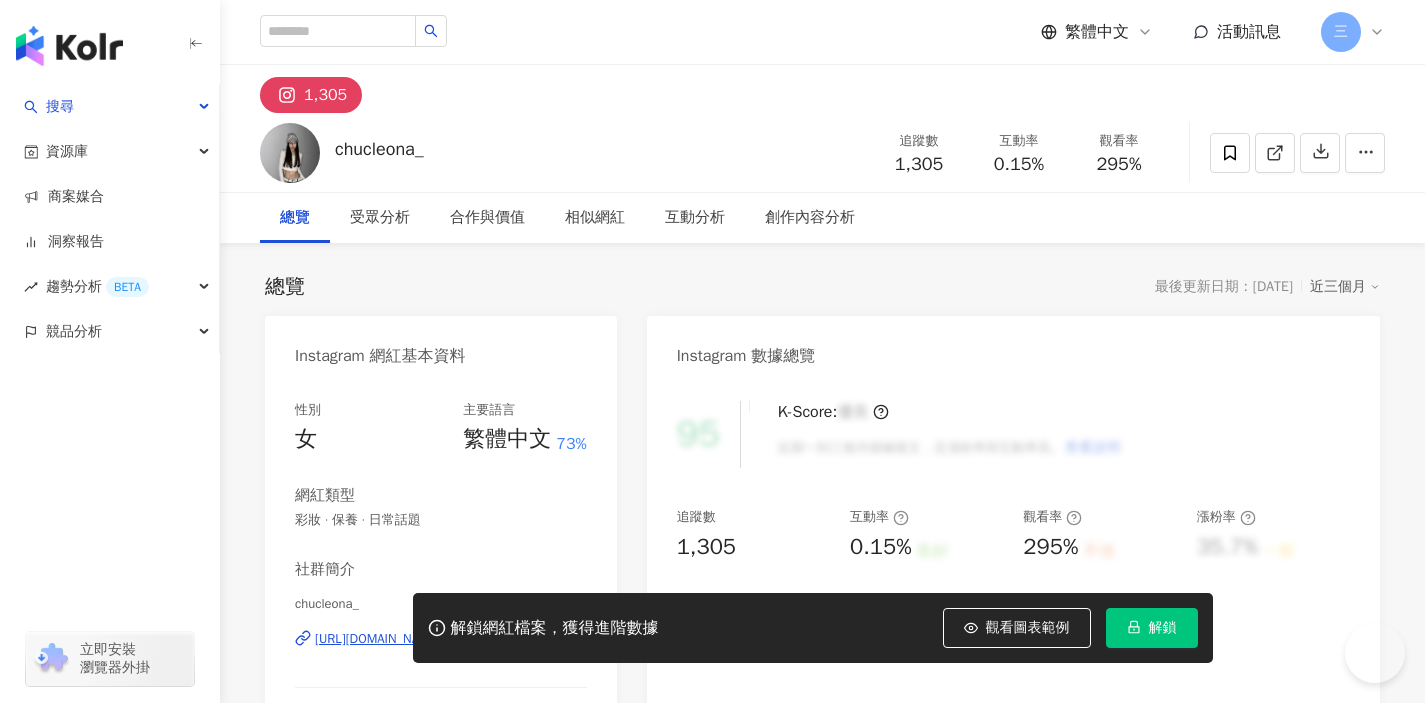 scroll, scrollTop: 0, scrollLeft: 0, axis: both 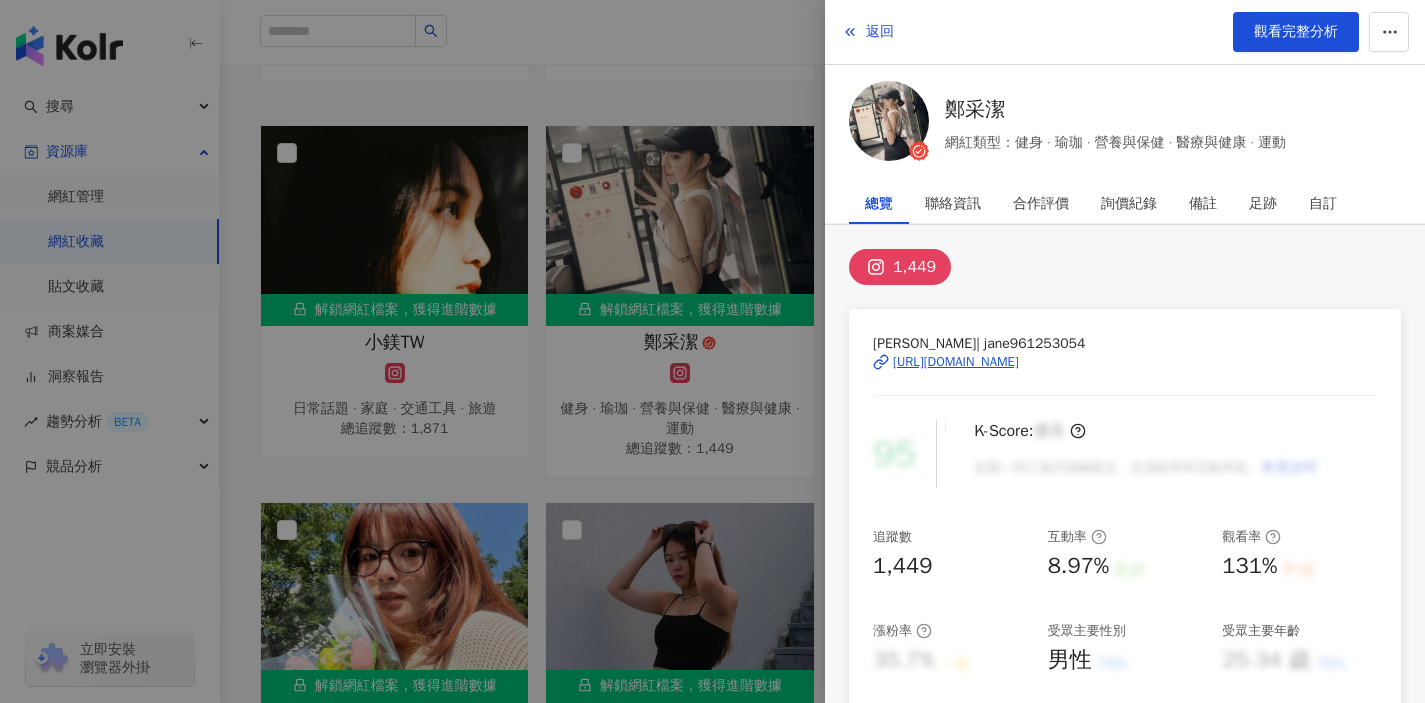 click at bounding box center (712, 351) 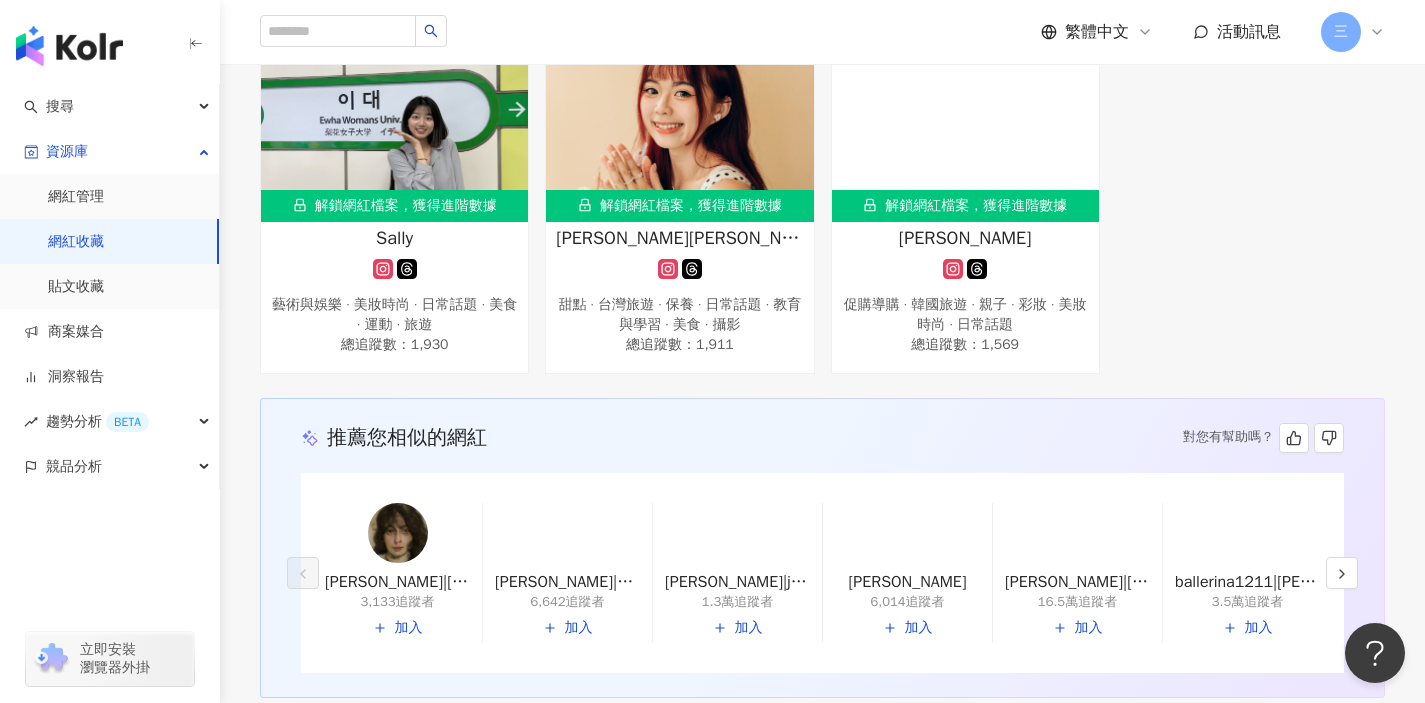 scroll, scrollTop: 2305, scrollLeft: 0, axis: vertical 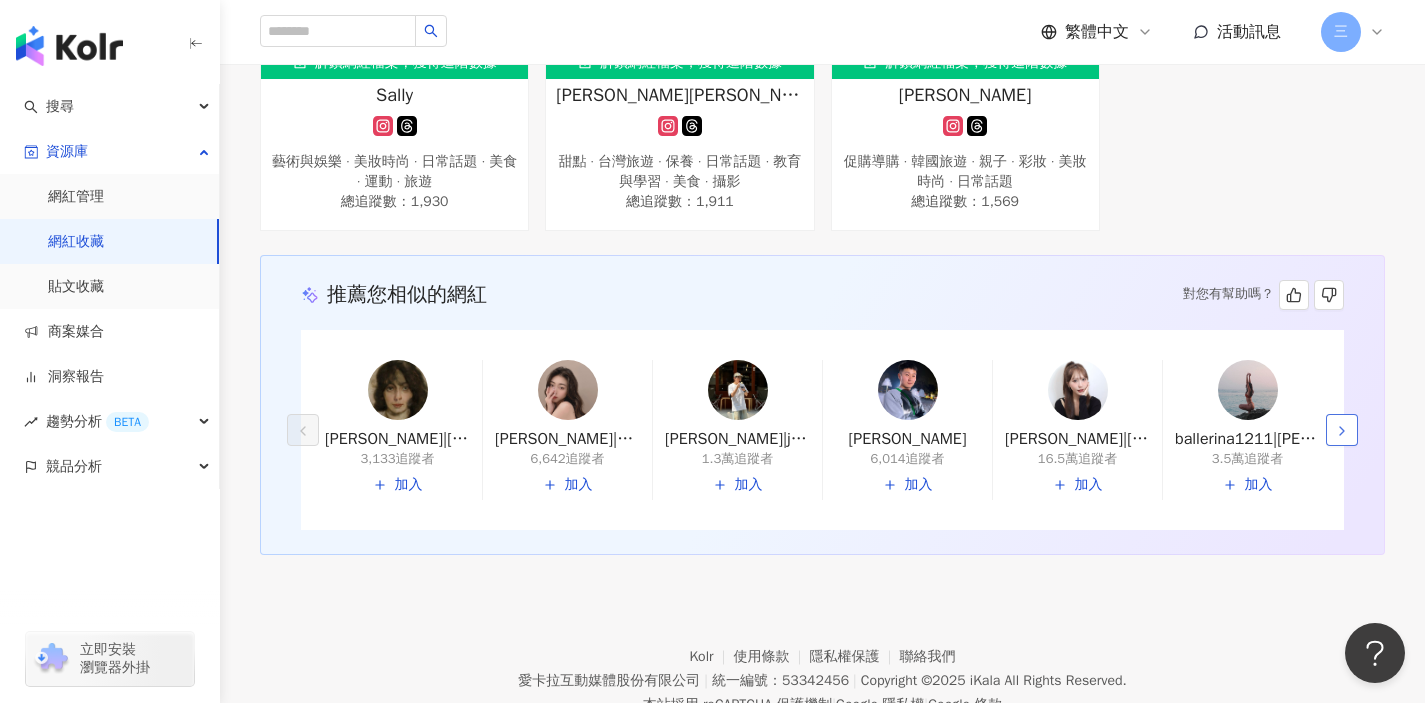 click at bounding box center [1342, 430] 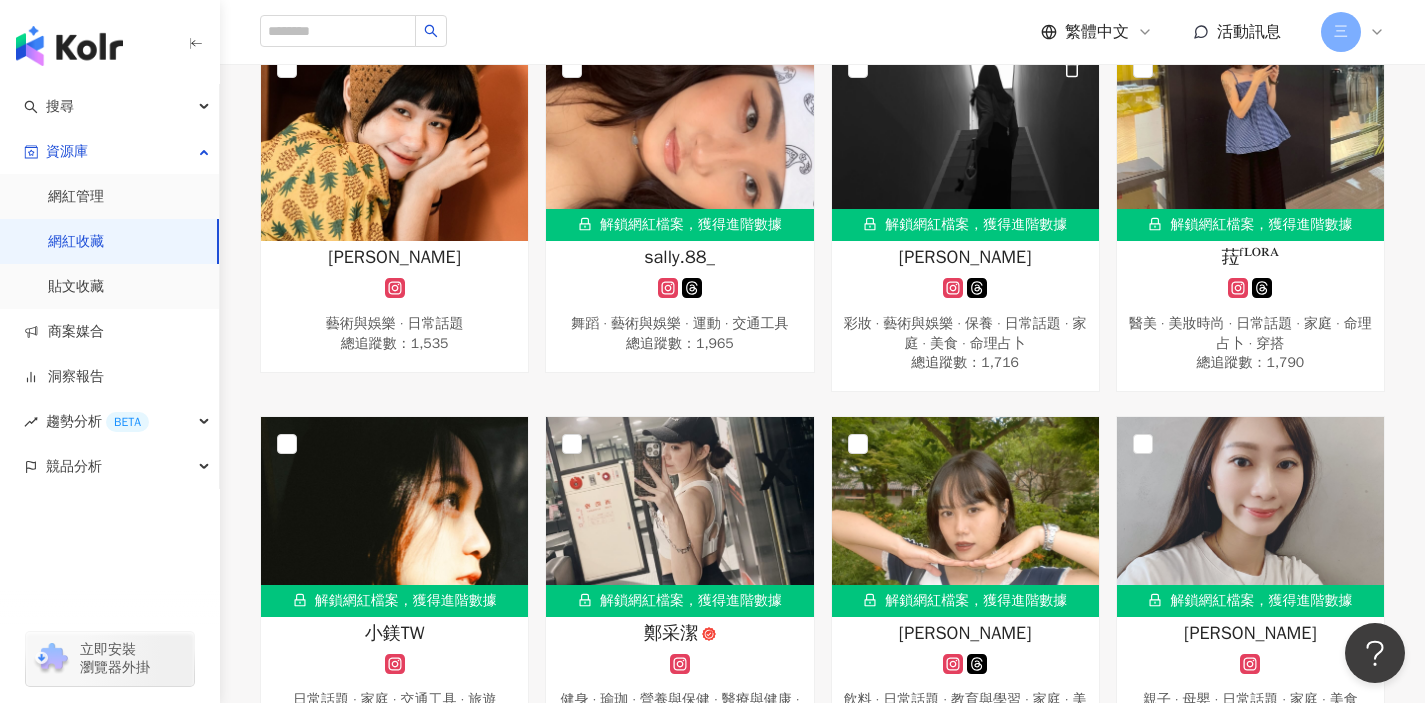 scroll, scrollTop: 280, scrollLeft: 0, axis: vertical 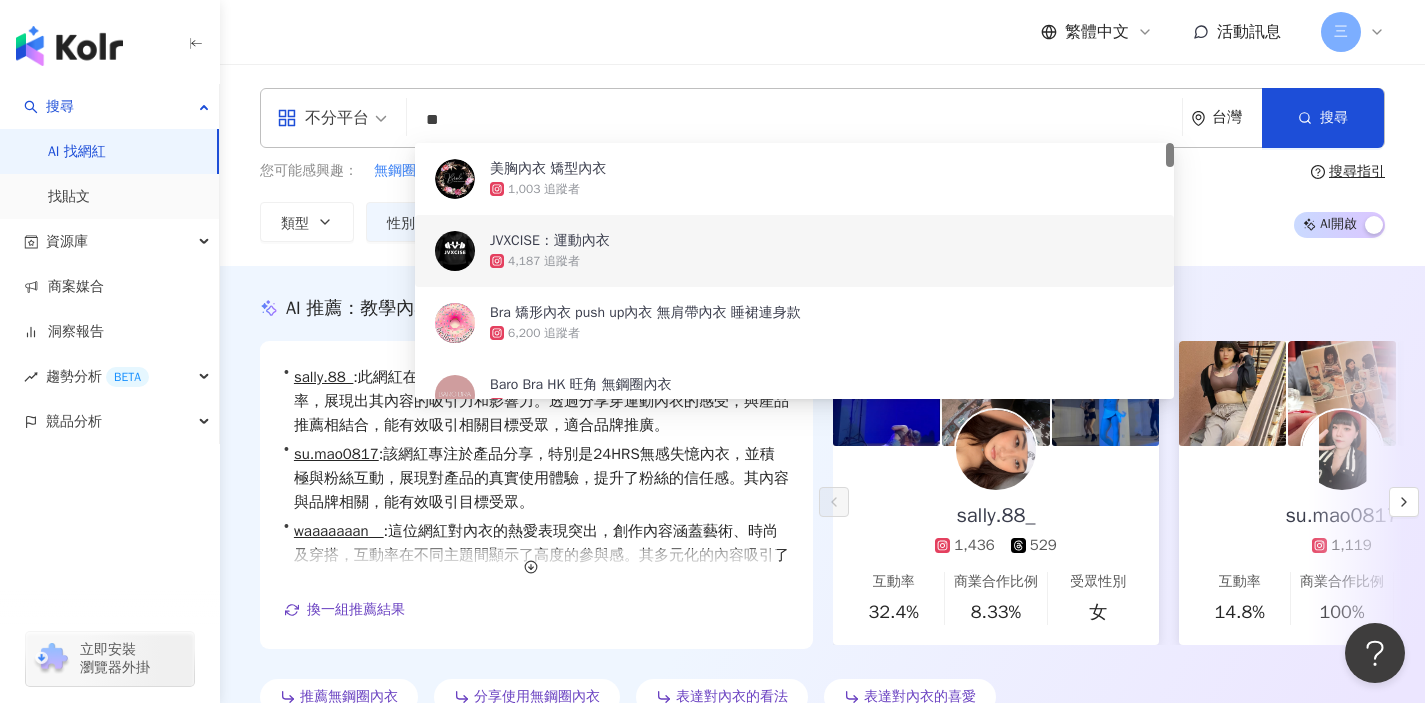 click on "AI 推薦 ： 教學內衣的網紅 • sally.88_  :  此網紅在藝術與娛樂、Podcast以及專業運動等領域擁有高互動率，展現出其內容的吸引力和影響力。透過分享穿運動內衣的感受，與產品推薦相結合，能有效吸引相關目標受眾，適合品牌推廣。 • su.mao0817  :  該網紅專注於產品分享，特別是24HRS無感失憶內衣，並積極與粉絲互動，展現對產品的真實使用體驗，提升了粉絲的信任感。其內容與品牌相關，能有效吸引目標受眾。 • waaaaaaan__  :  這位網紅對內衣的熱愛表現突出，創作內容涵蓋藝術、時尚及穿搭，互動率在不同主題間顯示了高度的參與感。其多元化的內容吸引了廣泛的粉絲羣體，展現了良好的內容吸引力和粉絲關注度。 換一組推薦結果 對您有幫助嗎？ sally.88_ 1,436 529 互動率 32.4% 商業合作比例 8.33% 受眾性別 女 su.mao0817 1,119 互動率 14.8% 商業合作比例 100% 受眾性別 男 297" at bounding box center [822, 509] 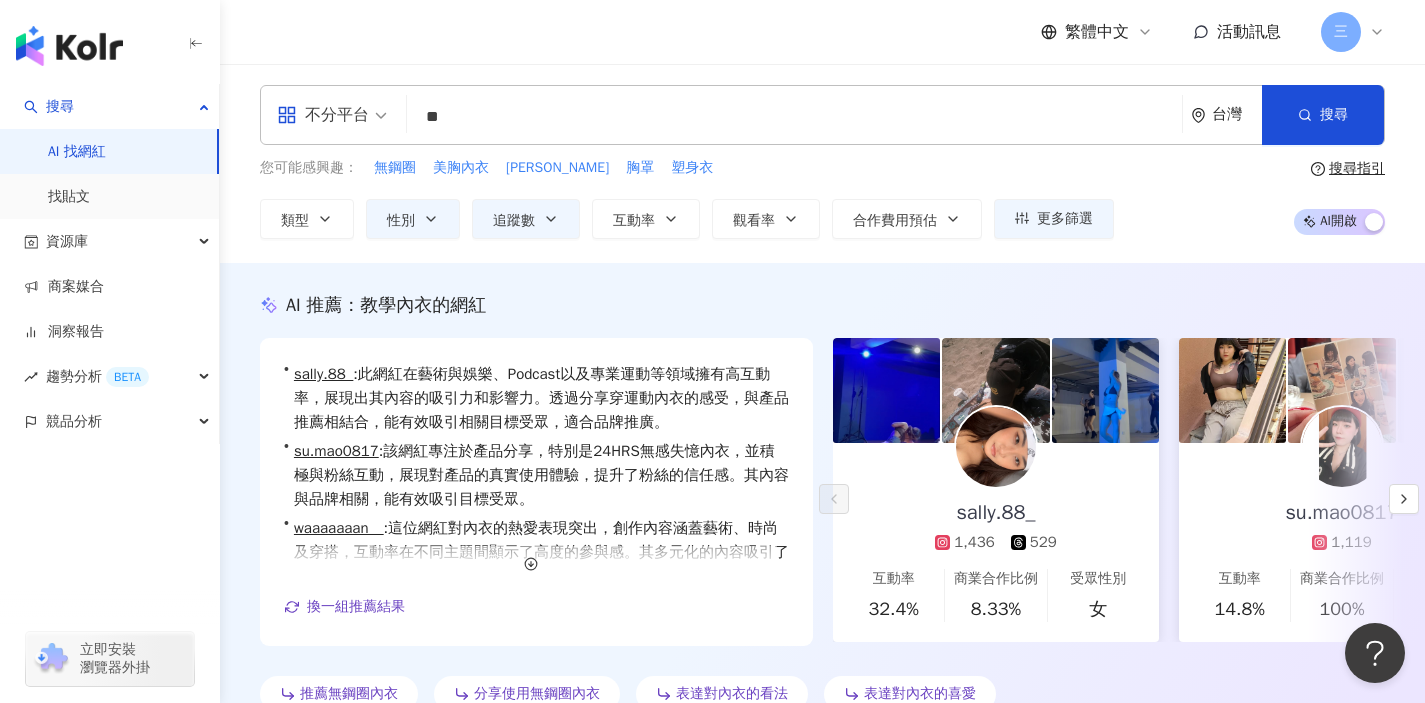 scroll, scrollTop: 4, scrollLeft: 0, axis: vertical 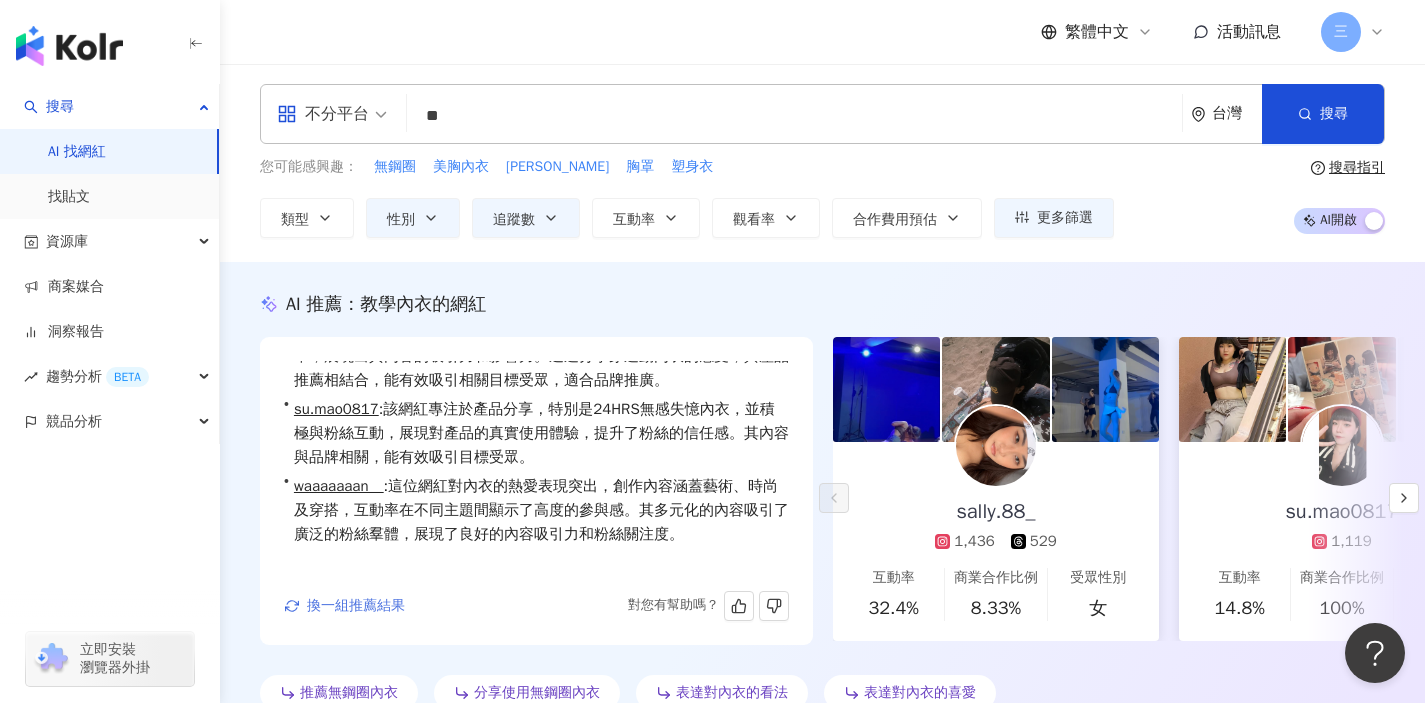 click on "換一組推薦結果" at bounding box center (356, 606) 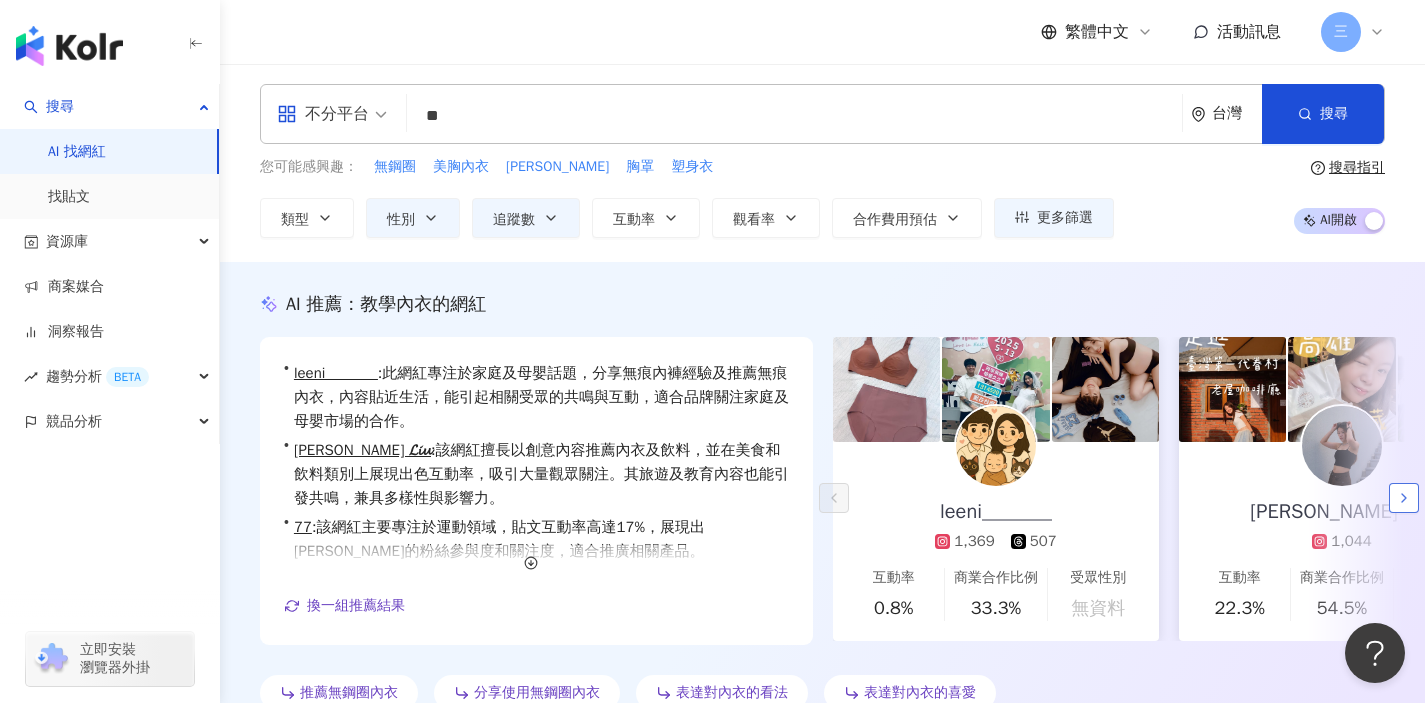 click at bounding box center [1404, 498] 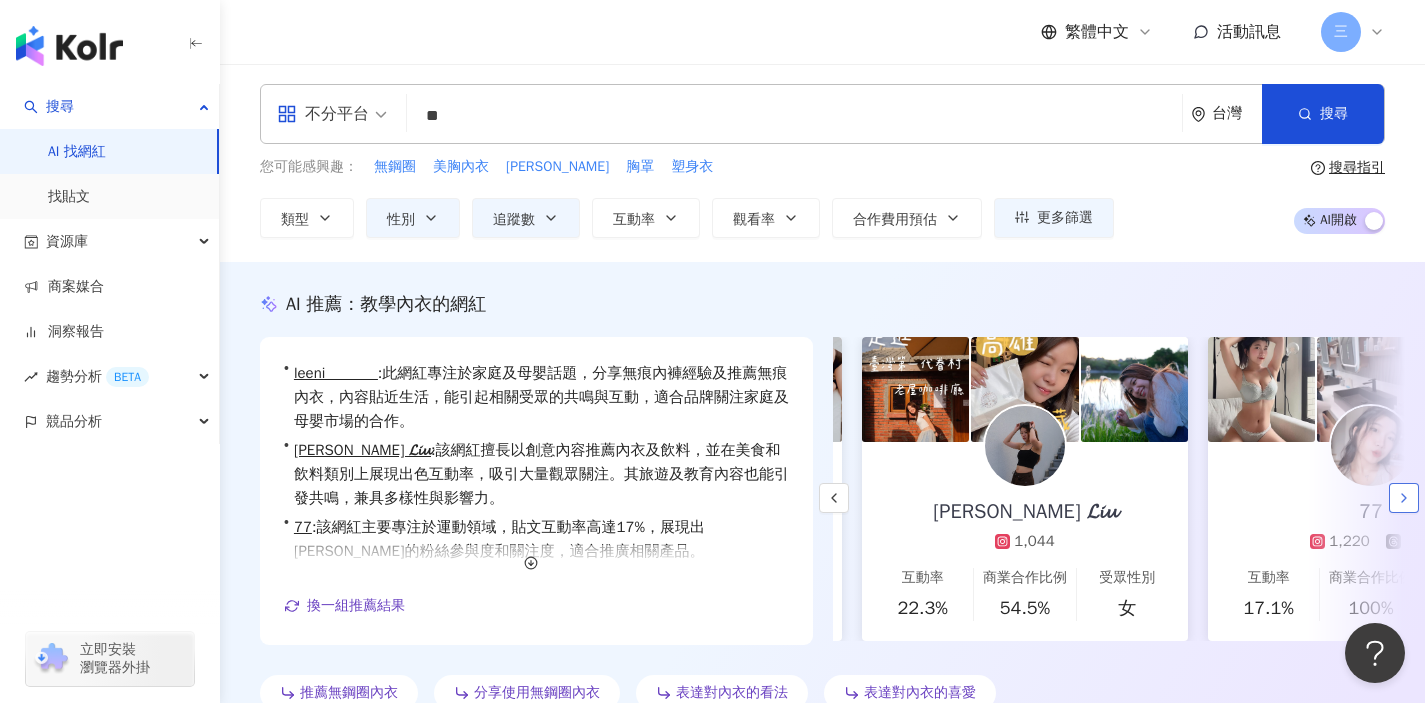 scroll, scrollTop: 0, scrollLeft: 346, axis: horizontal 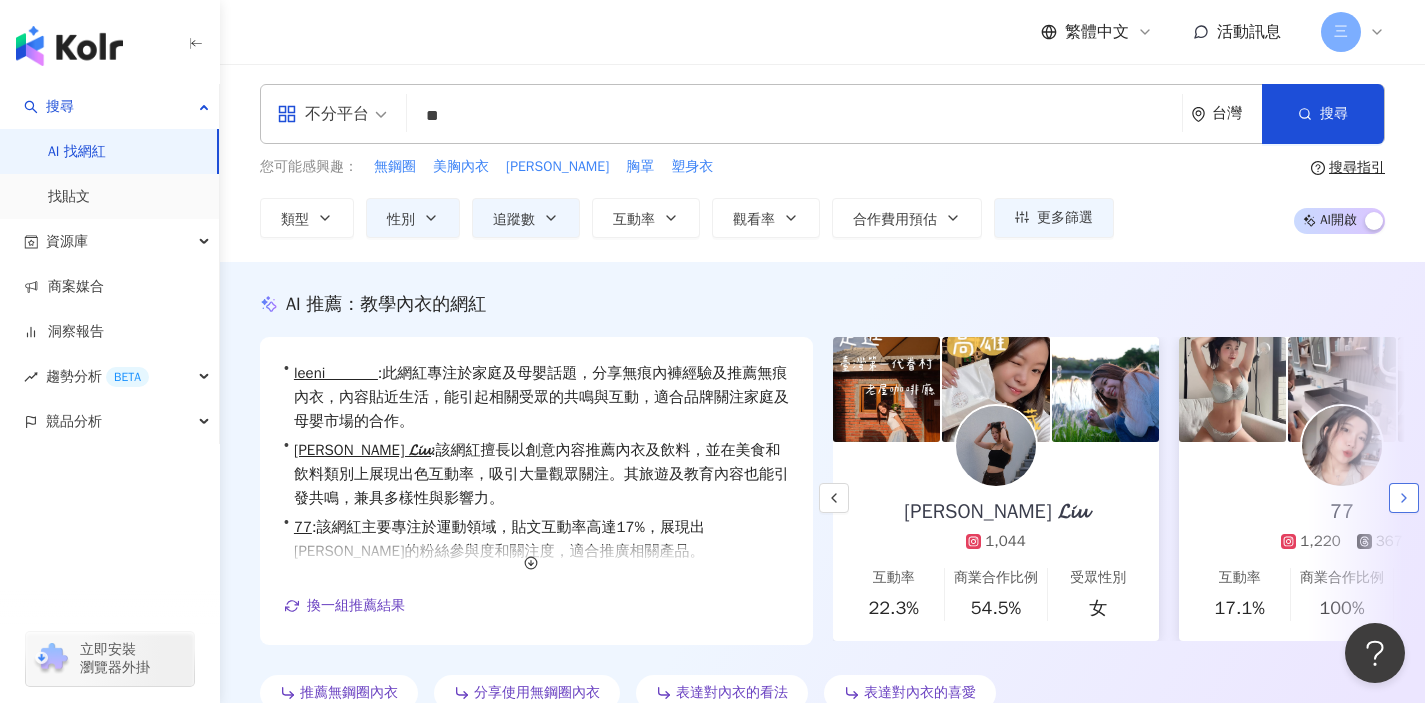 click at bounding box center (1404, 498) 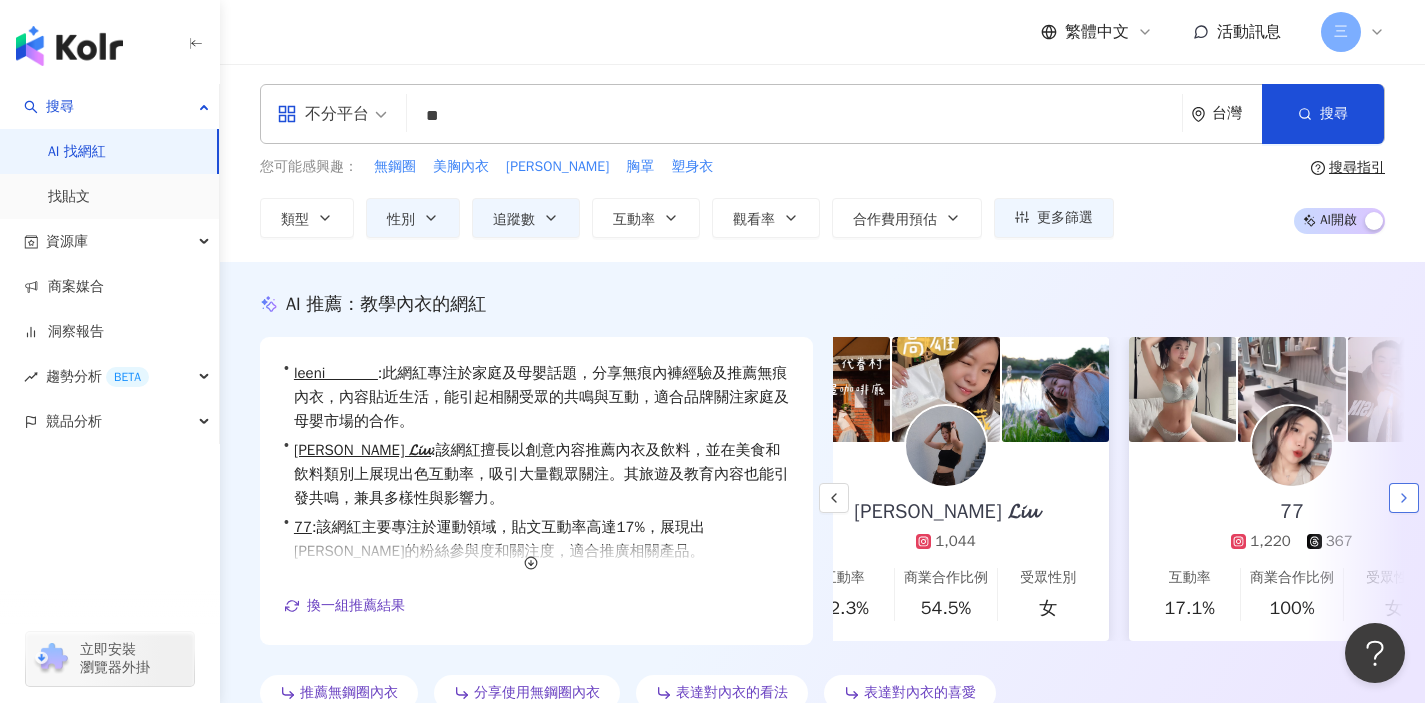 scroll, scrollTop: 0, scrollLeft: 506, axis: horizontal 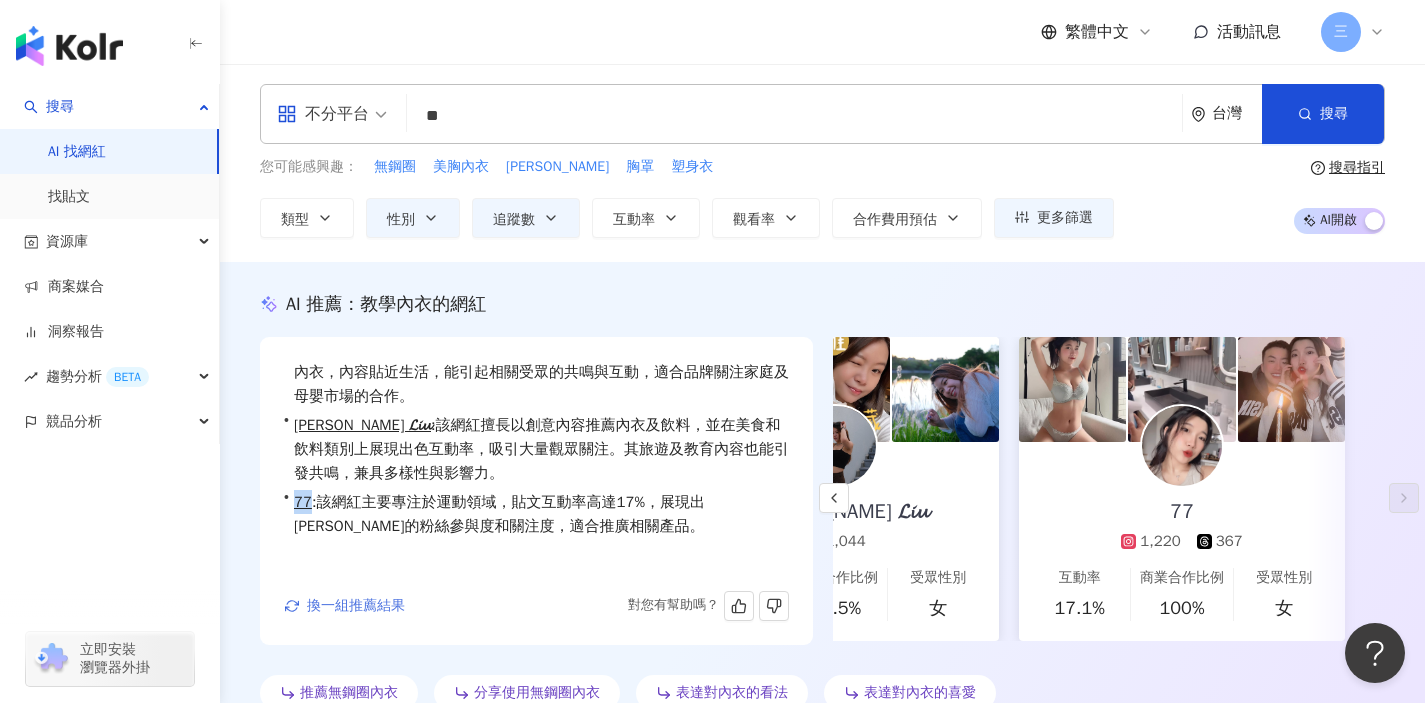 click on "換一組推薦結果" at bounding box center [356, 606] 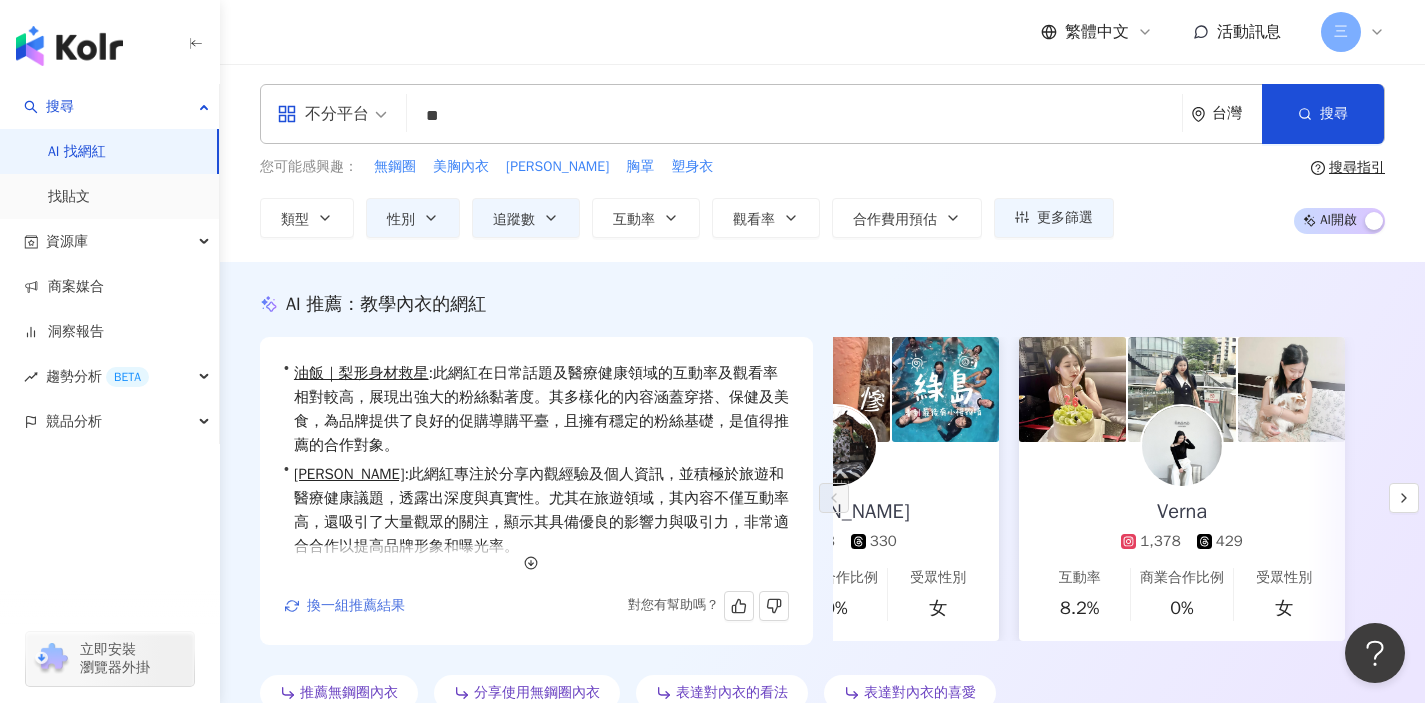 scroll, scrollTop: 0, scrollLeft: 0, axis: both 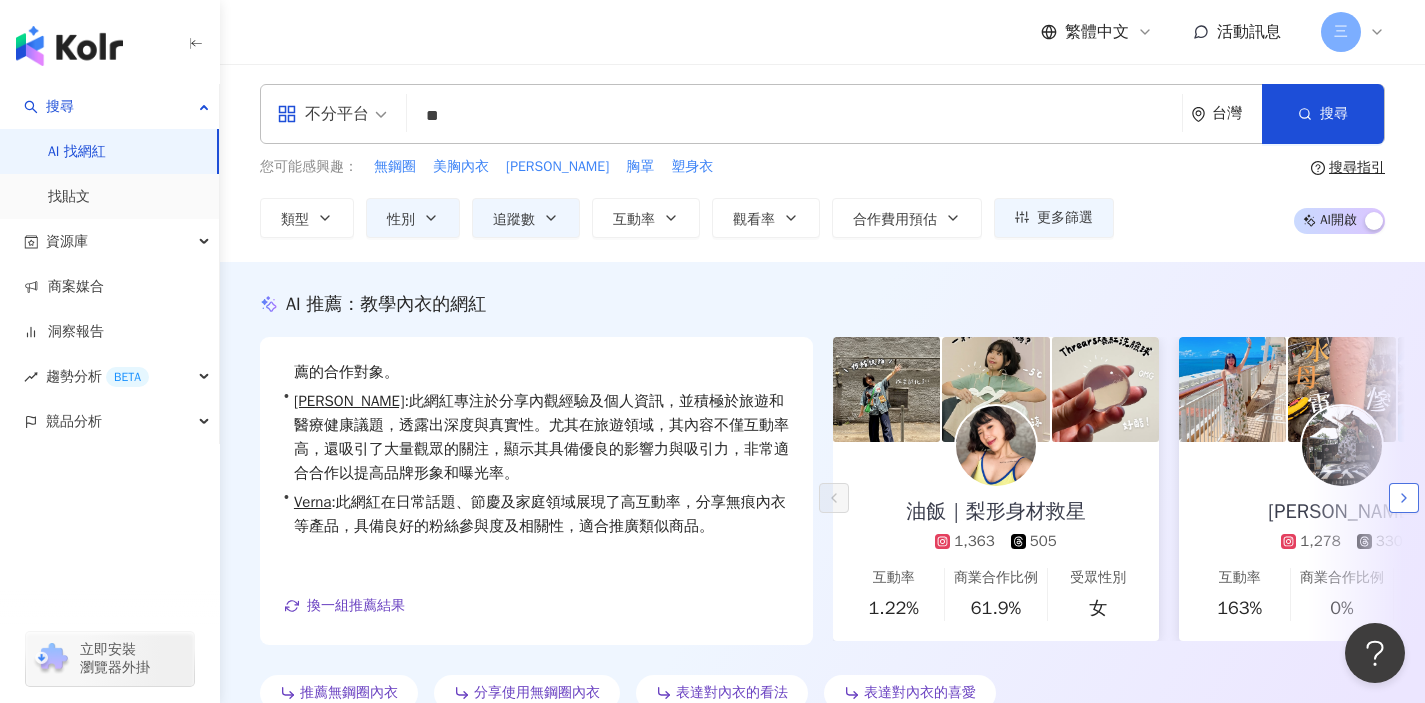 click 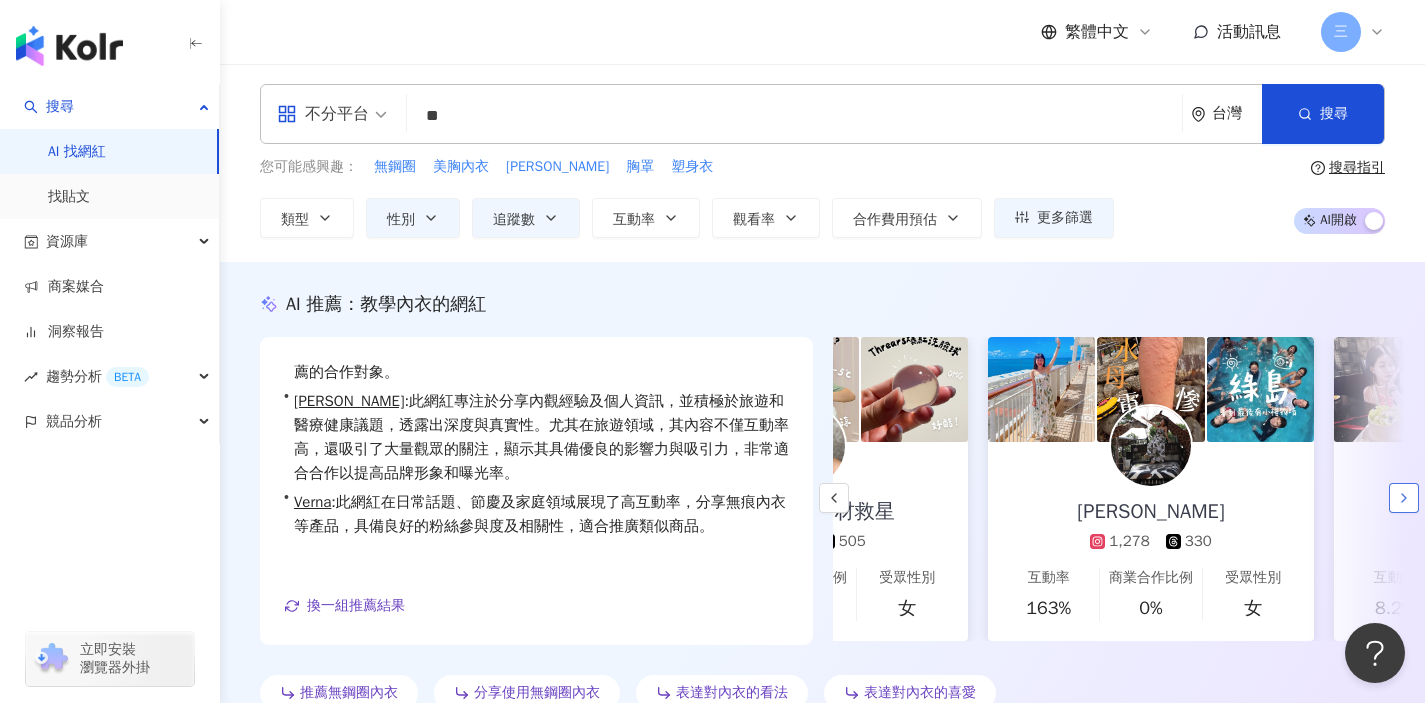 scroll, scrollTop: 0, scrollLeft: 346, axis: horizontal 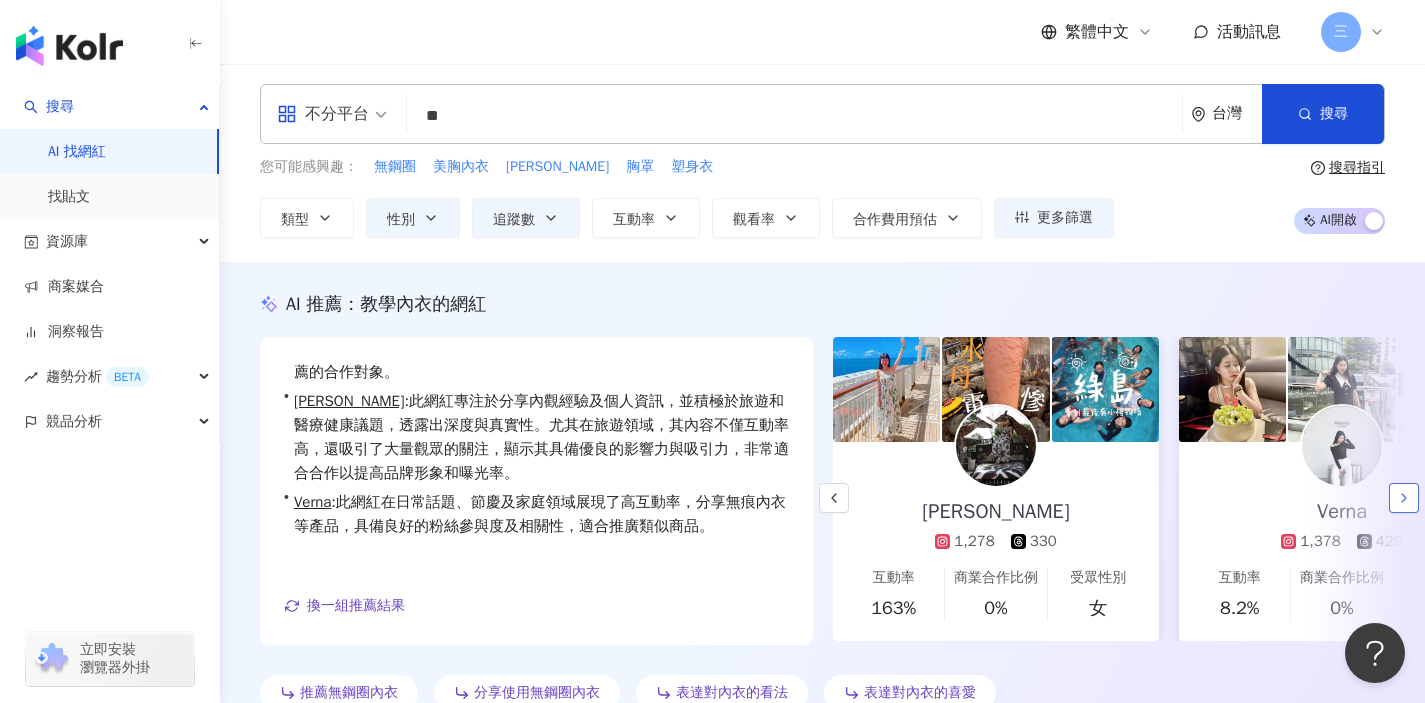 click 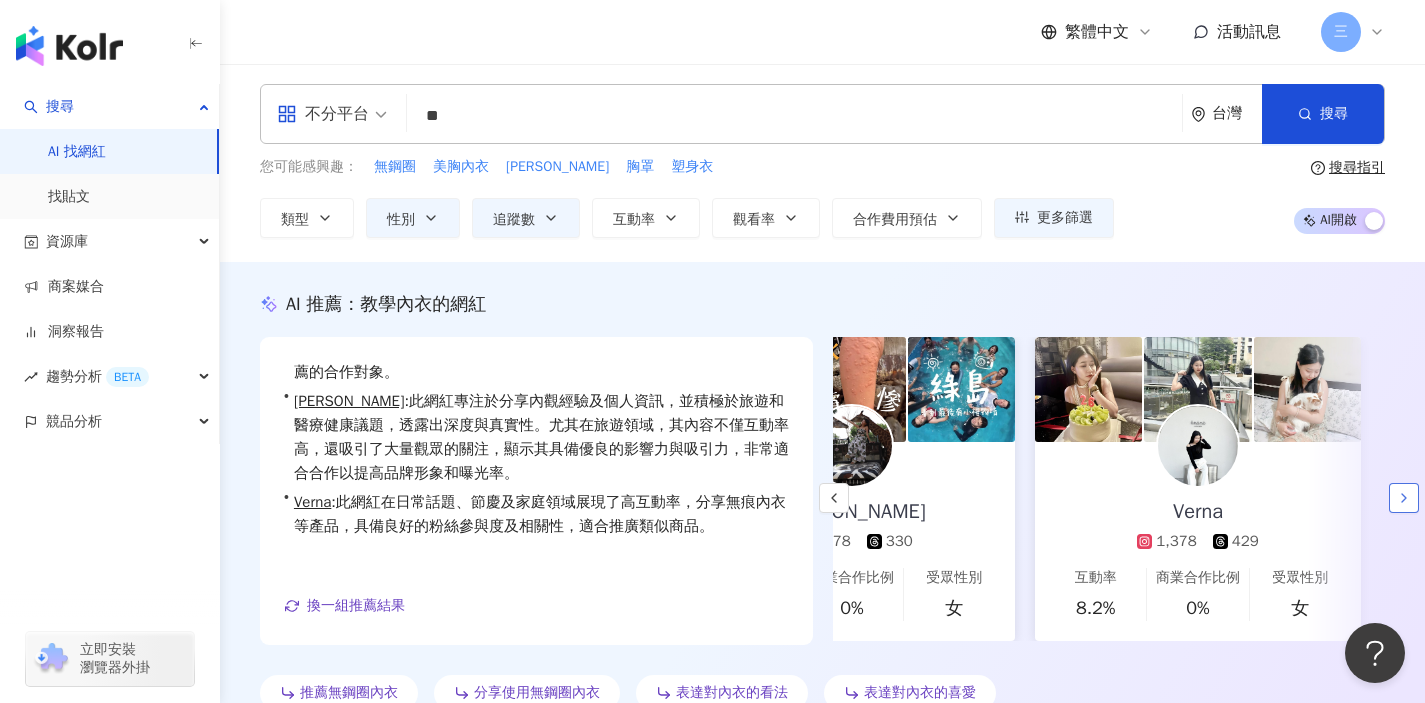 scroll, scrollTop: 0, scrollLeft: 506, axis: horizontal 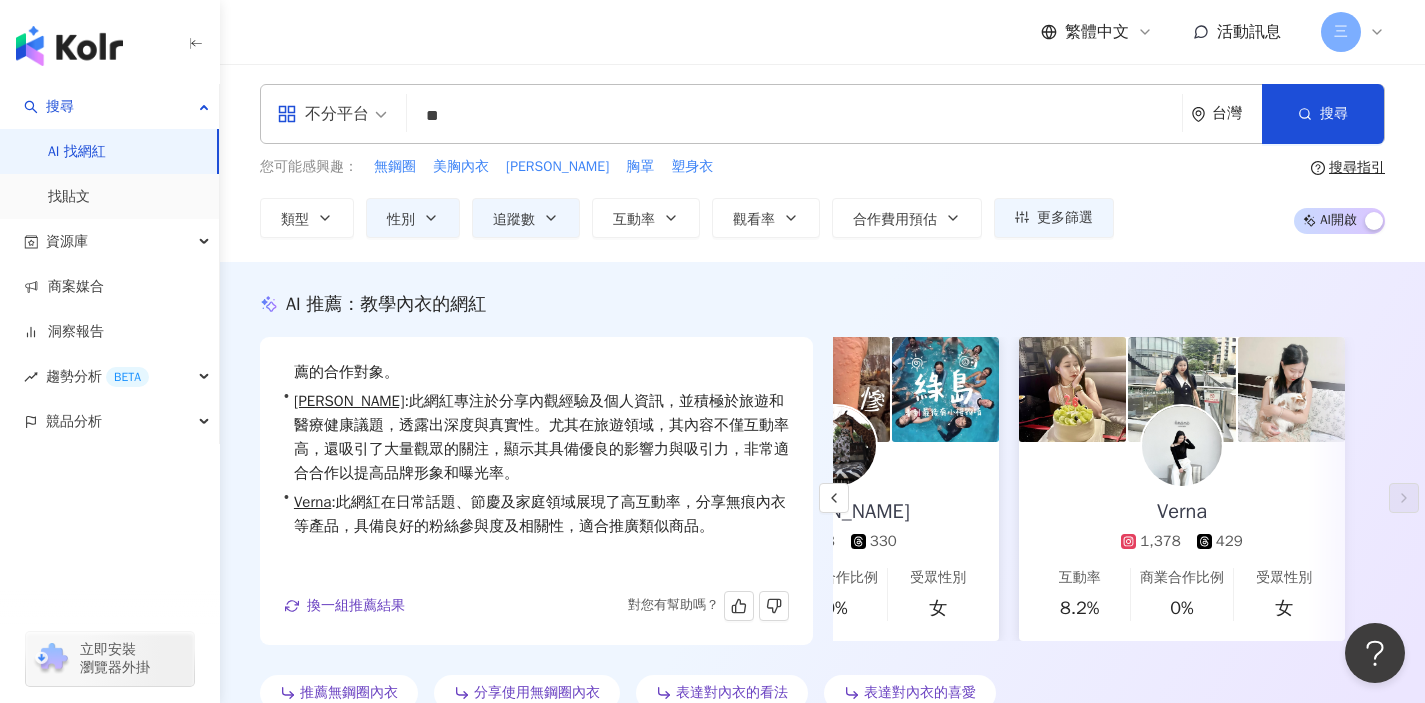 click on "換一組推薦結果" at bounding box center (356, 606) 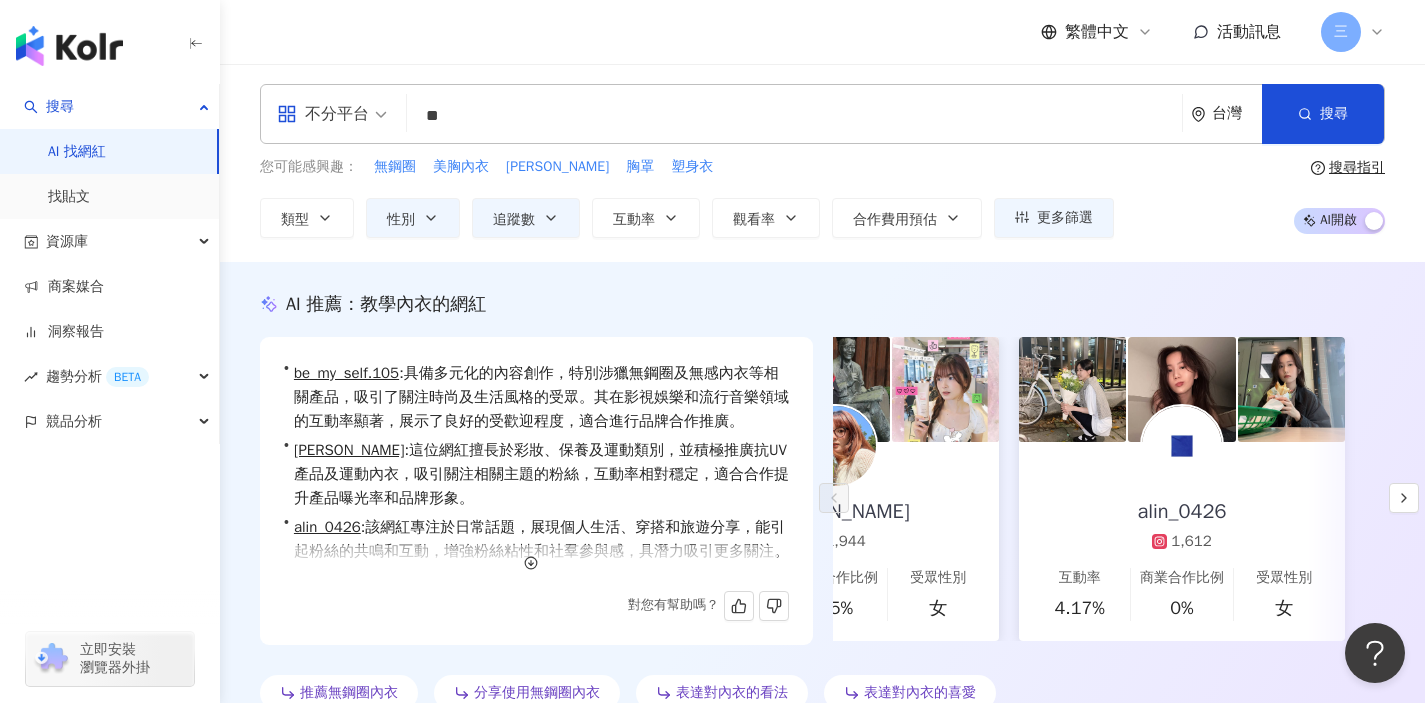scroll, scrollTop: 0, scrollLeft: 0, axis: both 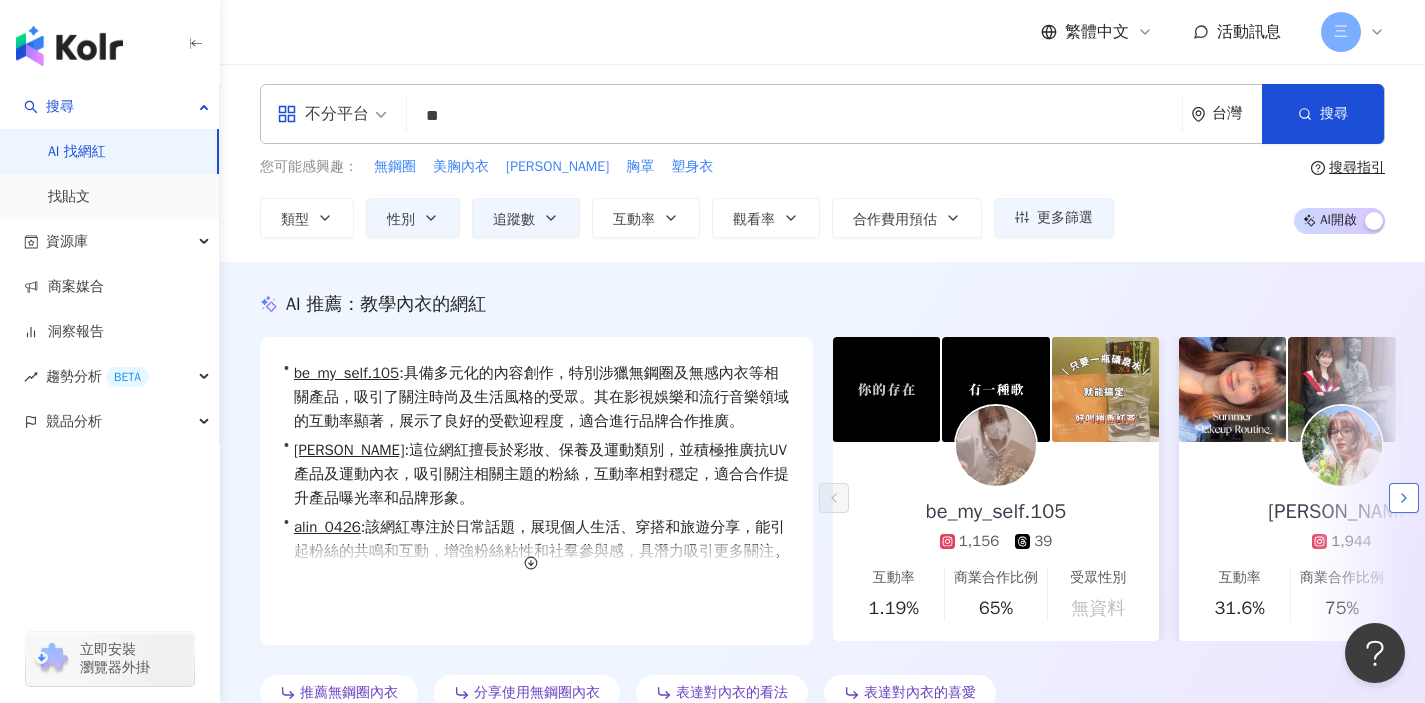 click at bounding box center (1404, 498) 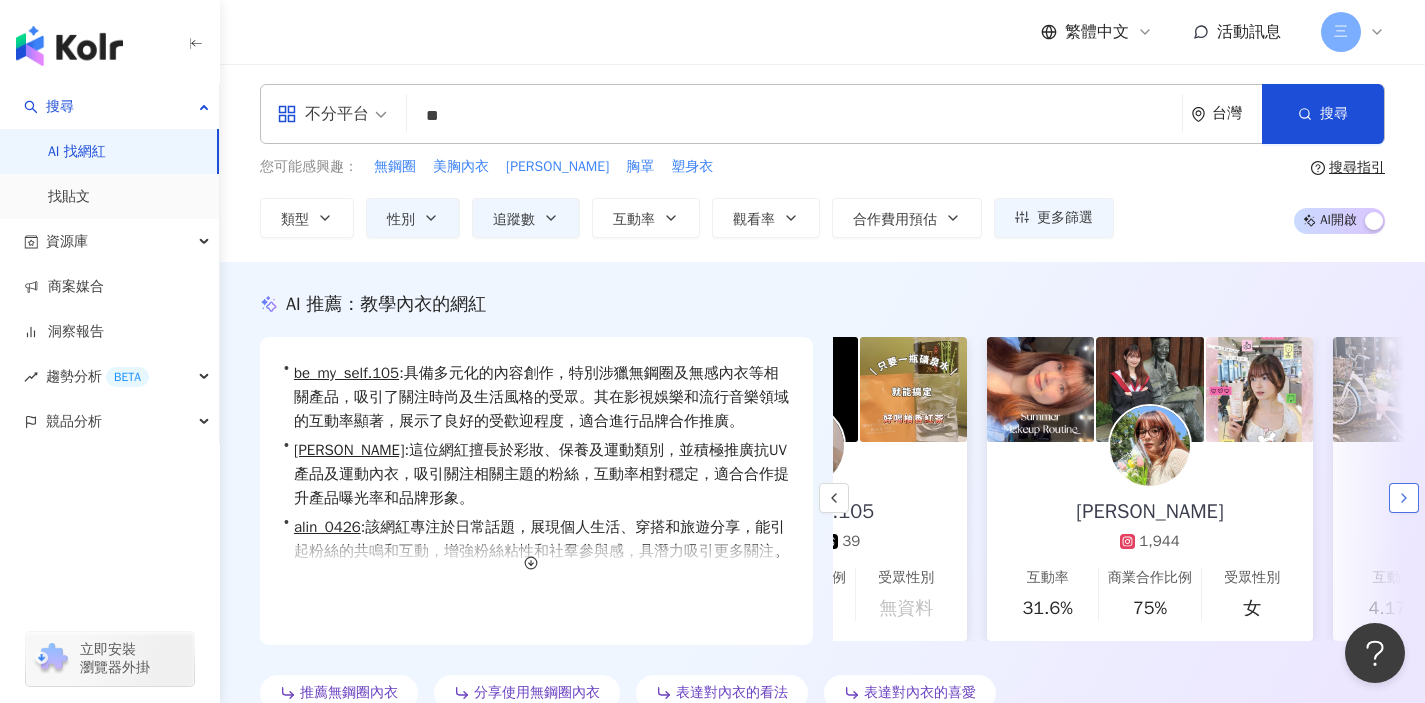 scroll, scrollTop: 0, scrollLeft: 346, axis: horizontal 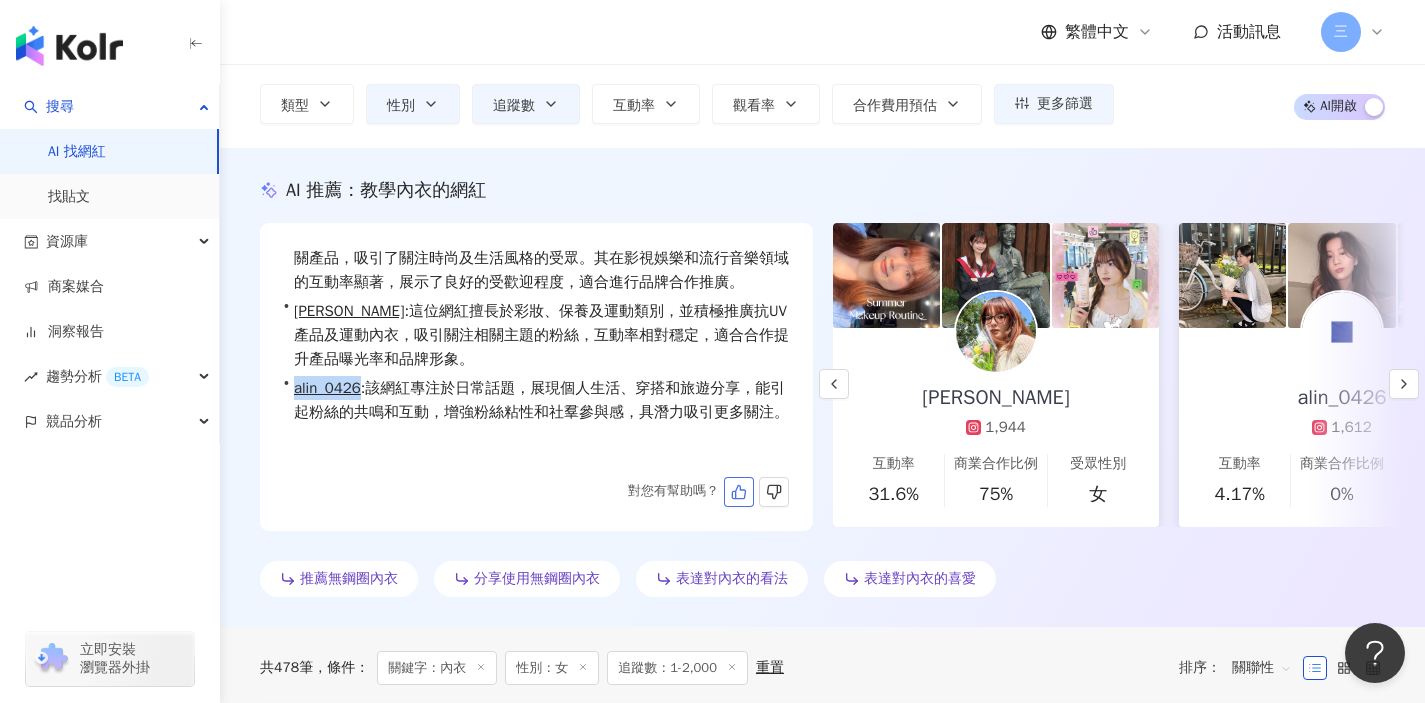 click at bounding box center (739, 492) 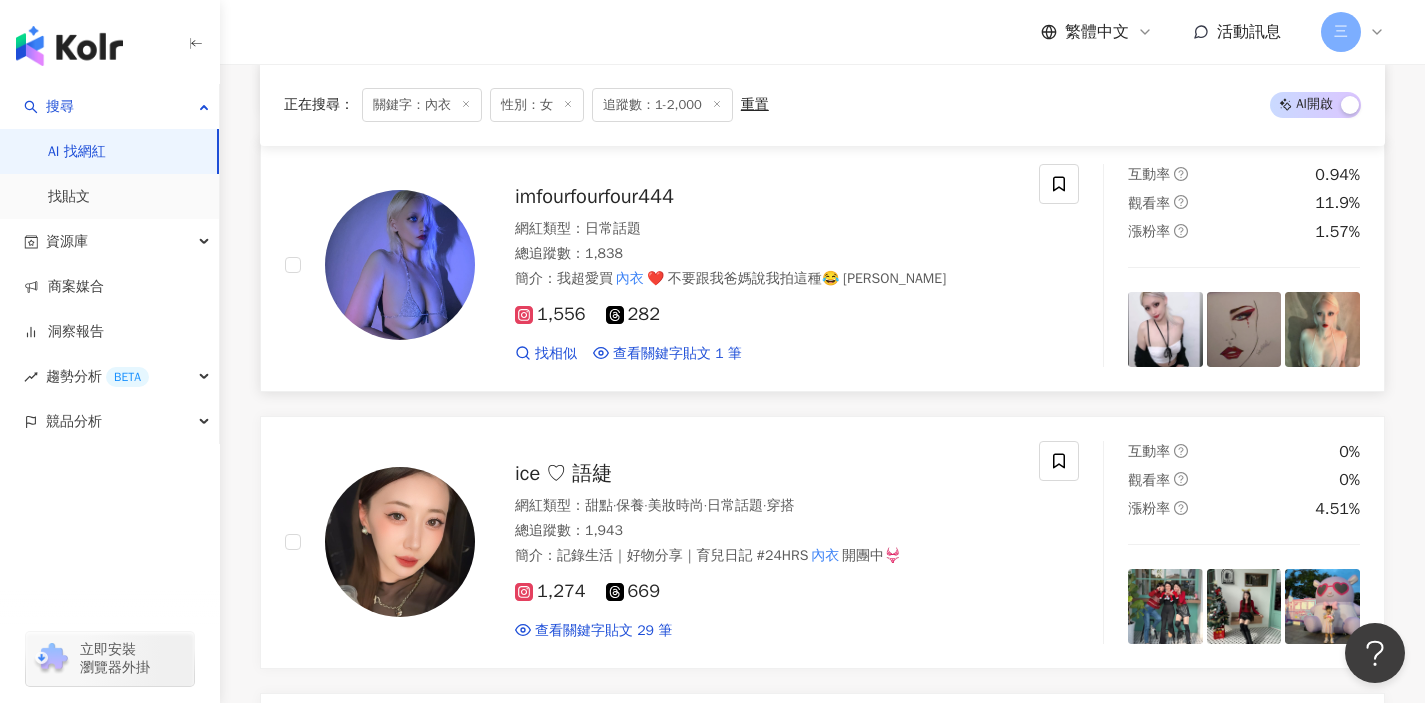 scroll, scrollTop: 1238, scrollLeft: 0, axis: vertical 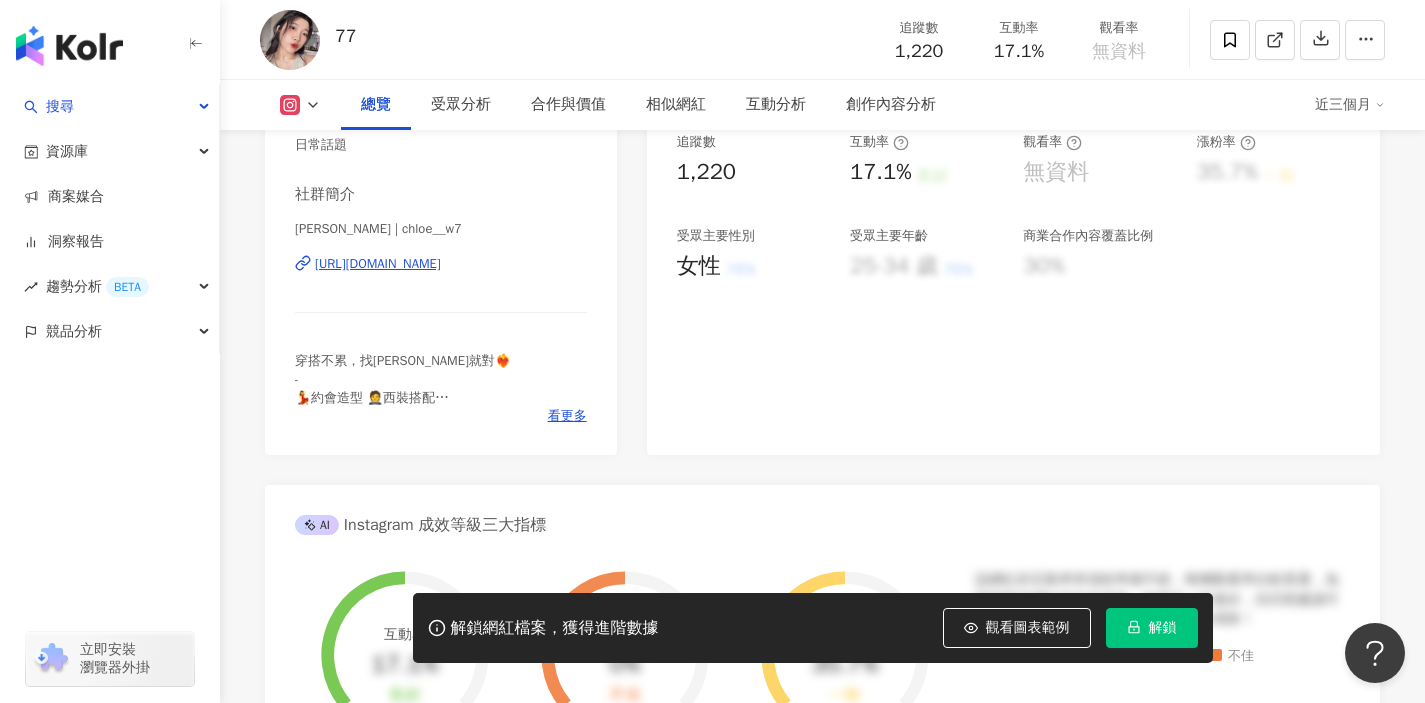 click on "https://www.instagram.com/chloe__w7/" at bounding box center [378, 264] 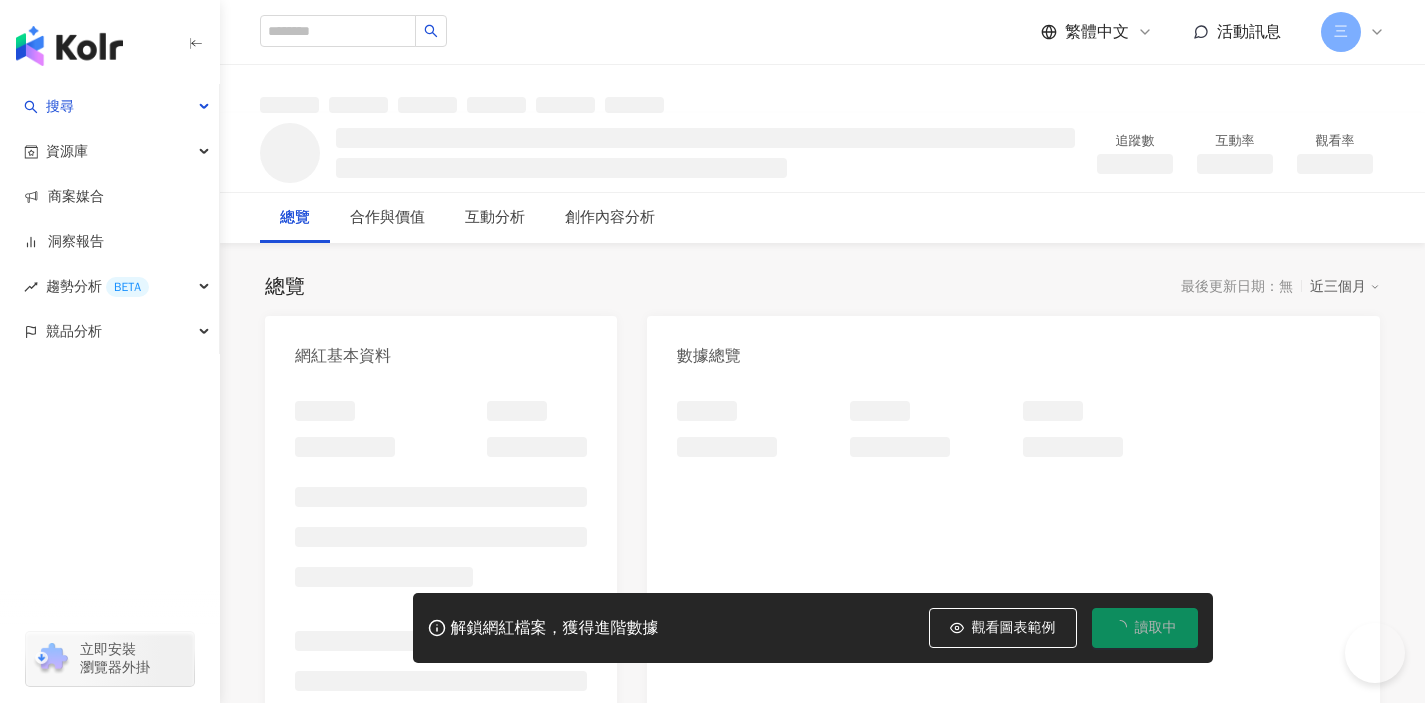scroll, scrollTop: 0, scrollLeft: 0, axis: both 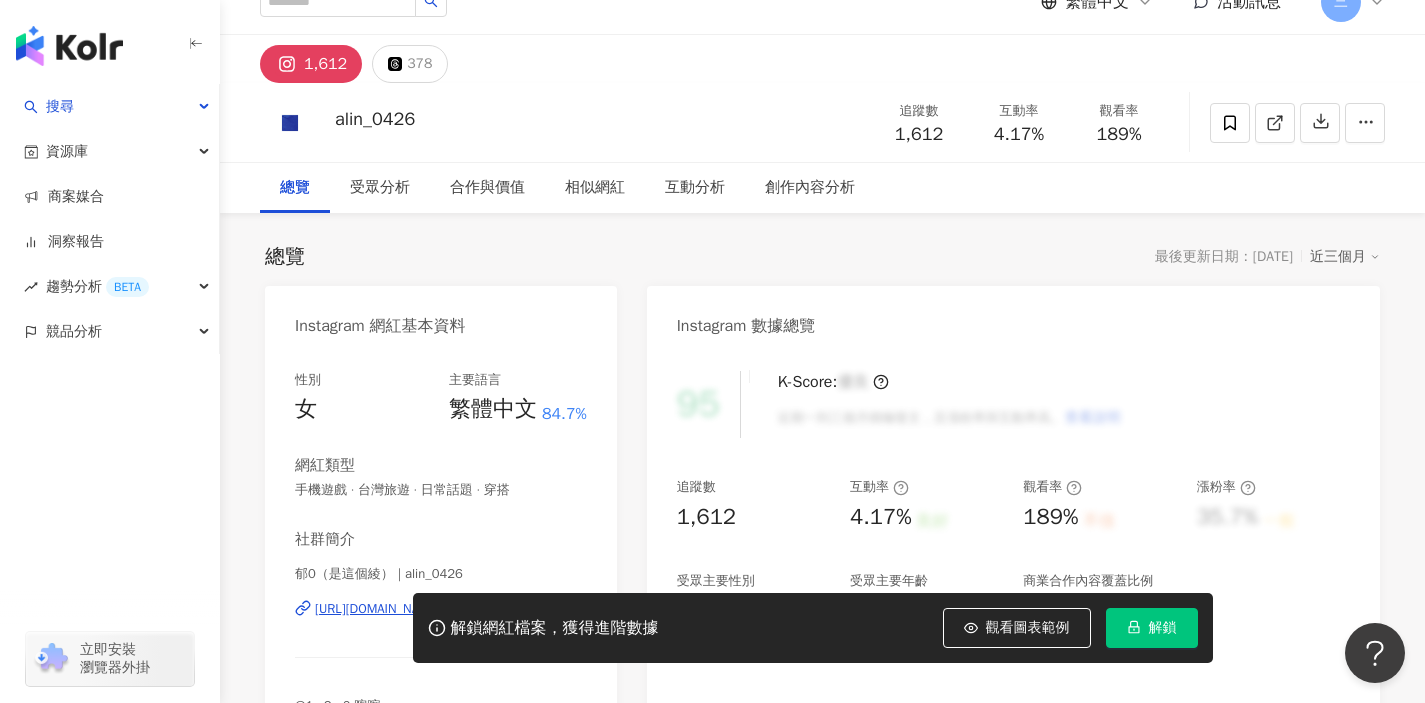 click on "https://www.instagram.com/alin_0426/" at bounding box center [378, 609] 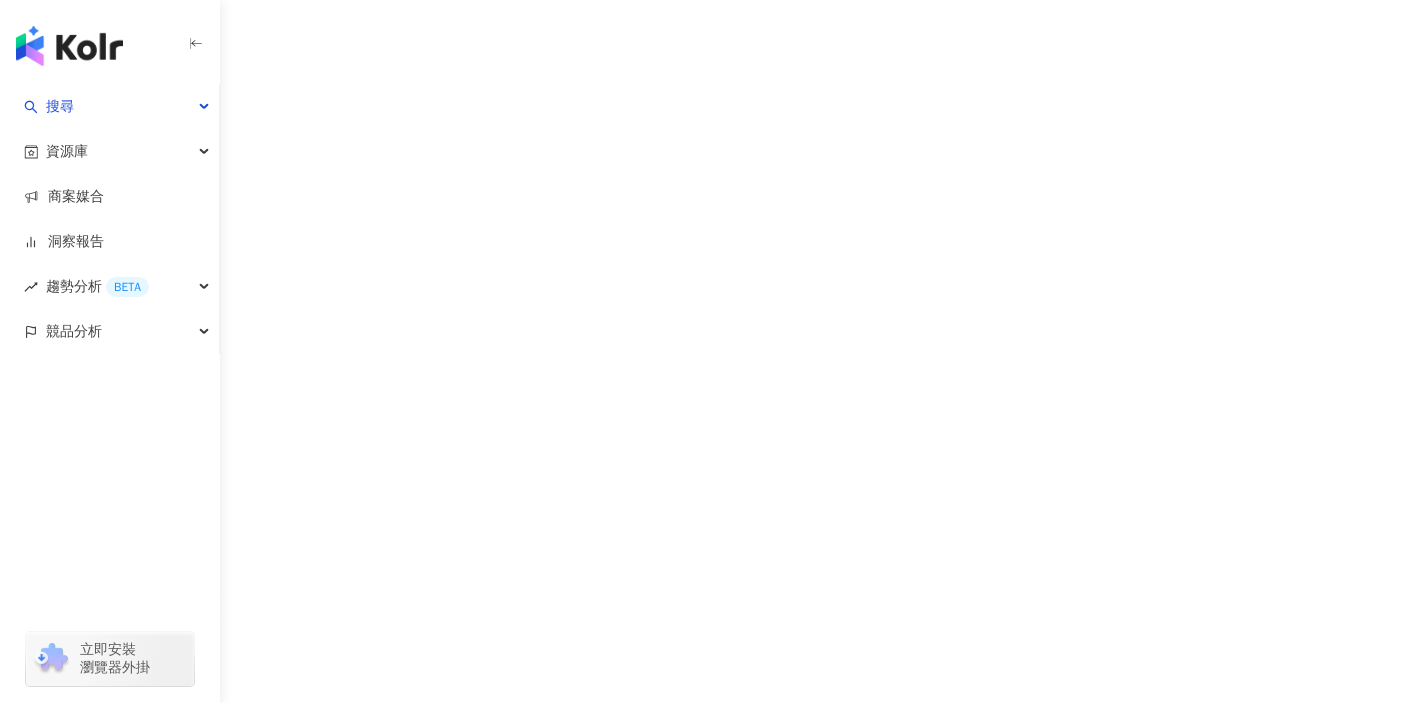 scroll, scrollTop: 0, scrollLeft: 0, axis: both 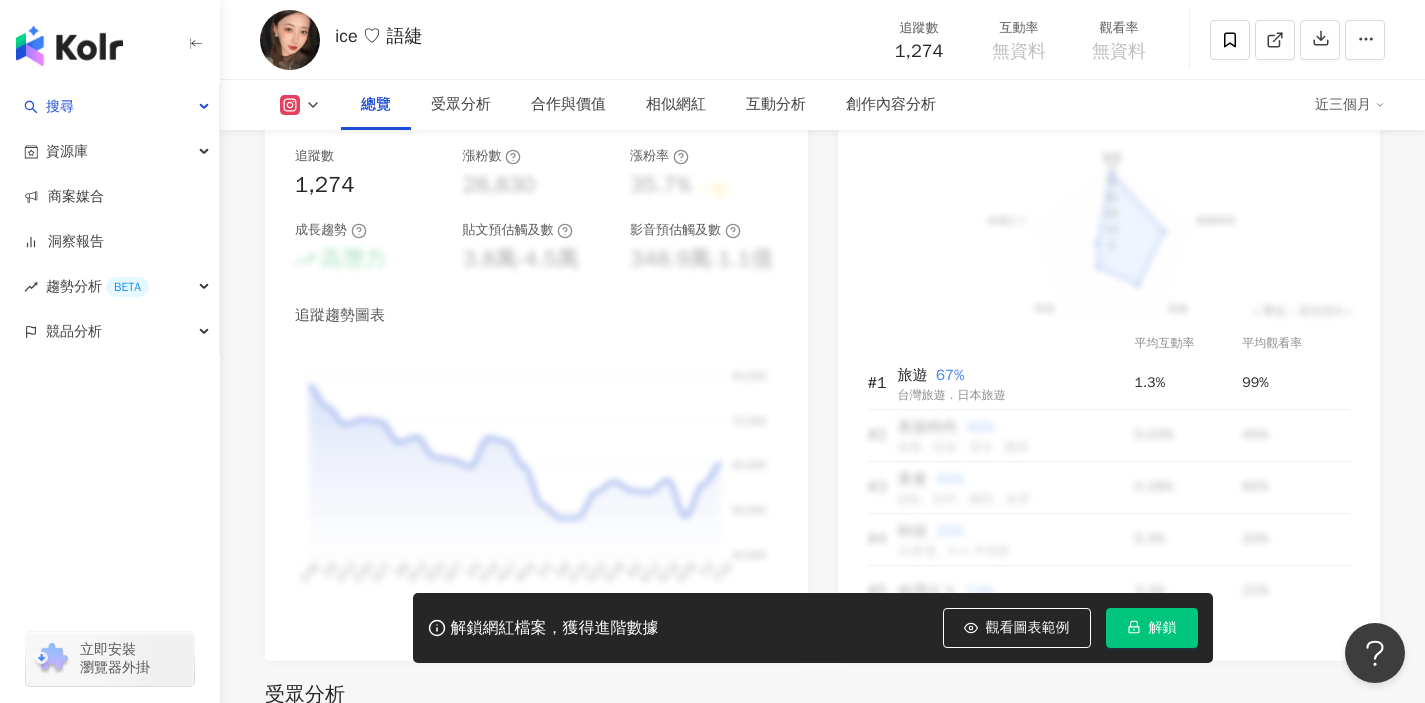click on "[URL][DOMAIN_NAME]" at bounding box center (378, -501) 